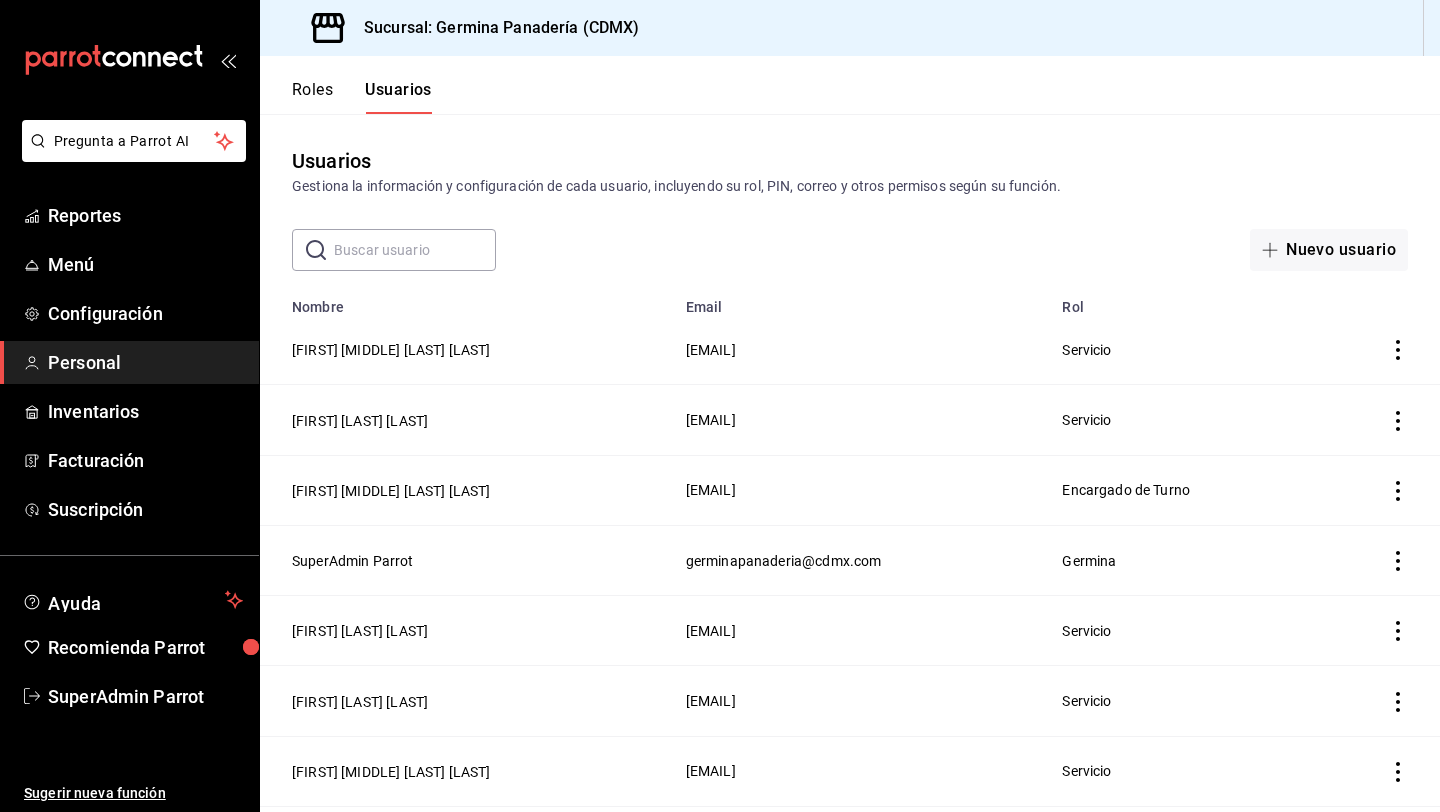 scroll, scrollTop: 0, scrollLeft: 0, axis: both 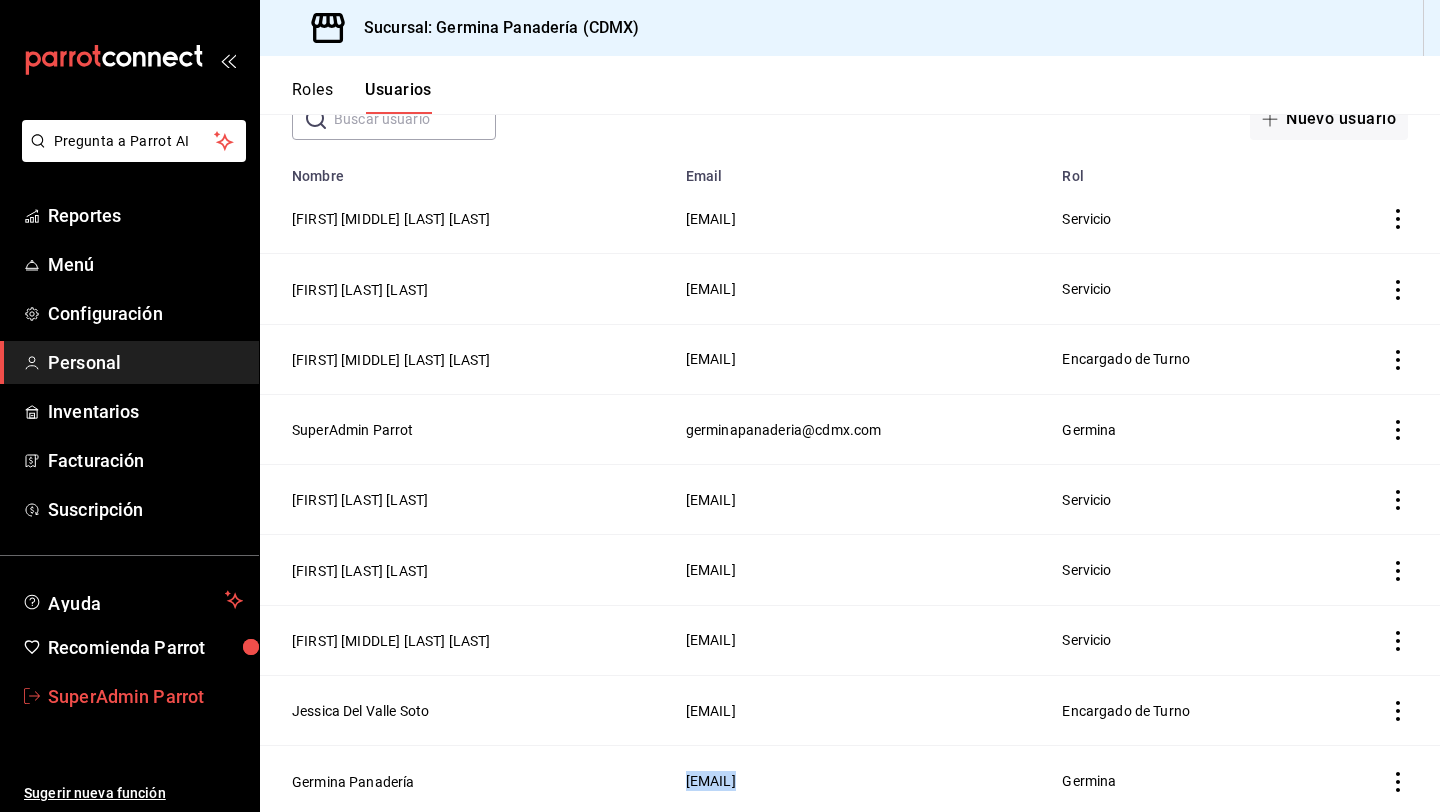 click on "SuperAdmin Parrot" at bounding box center [129, 696] 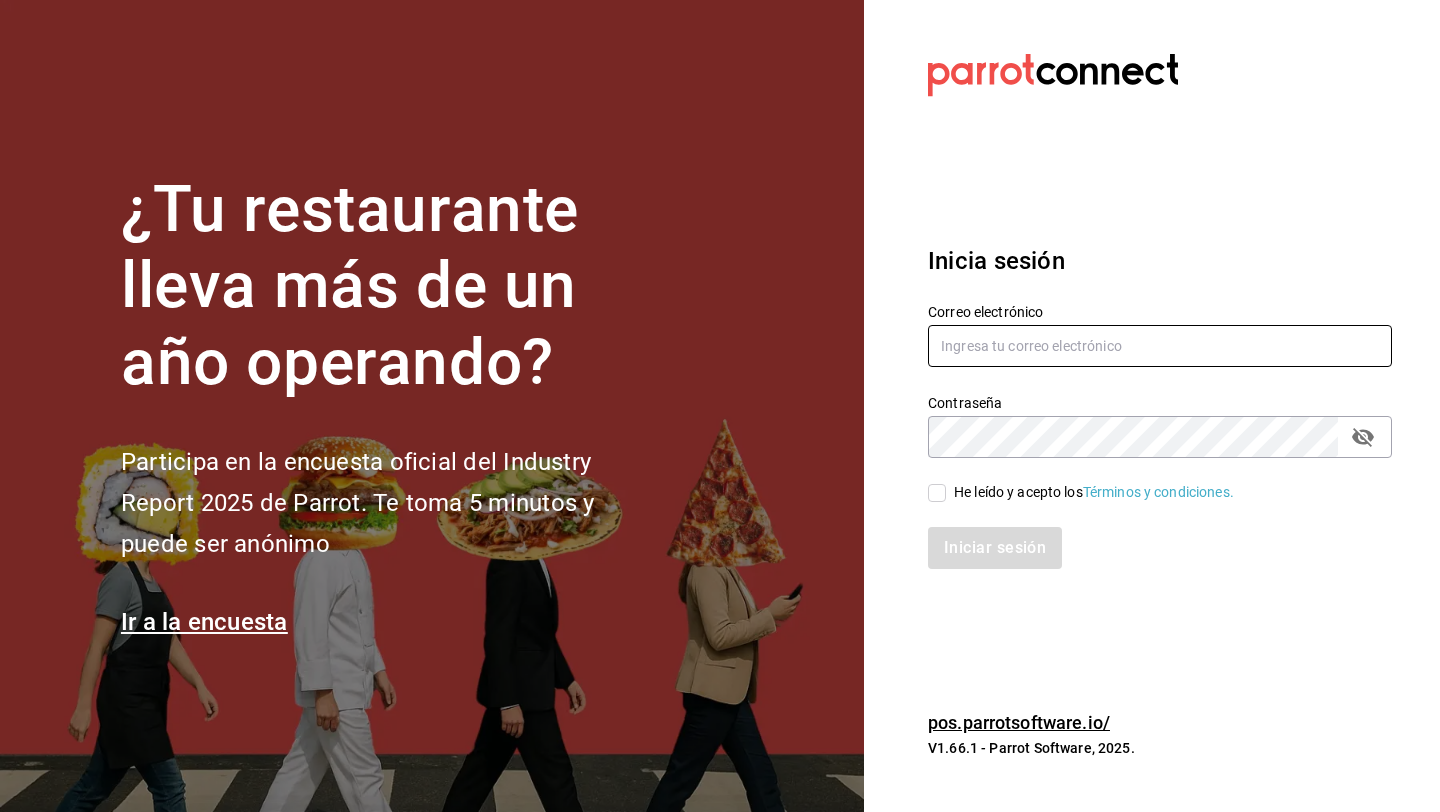click at bounding box center (1160, 346) 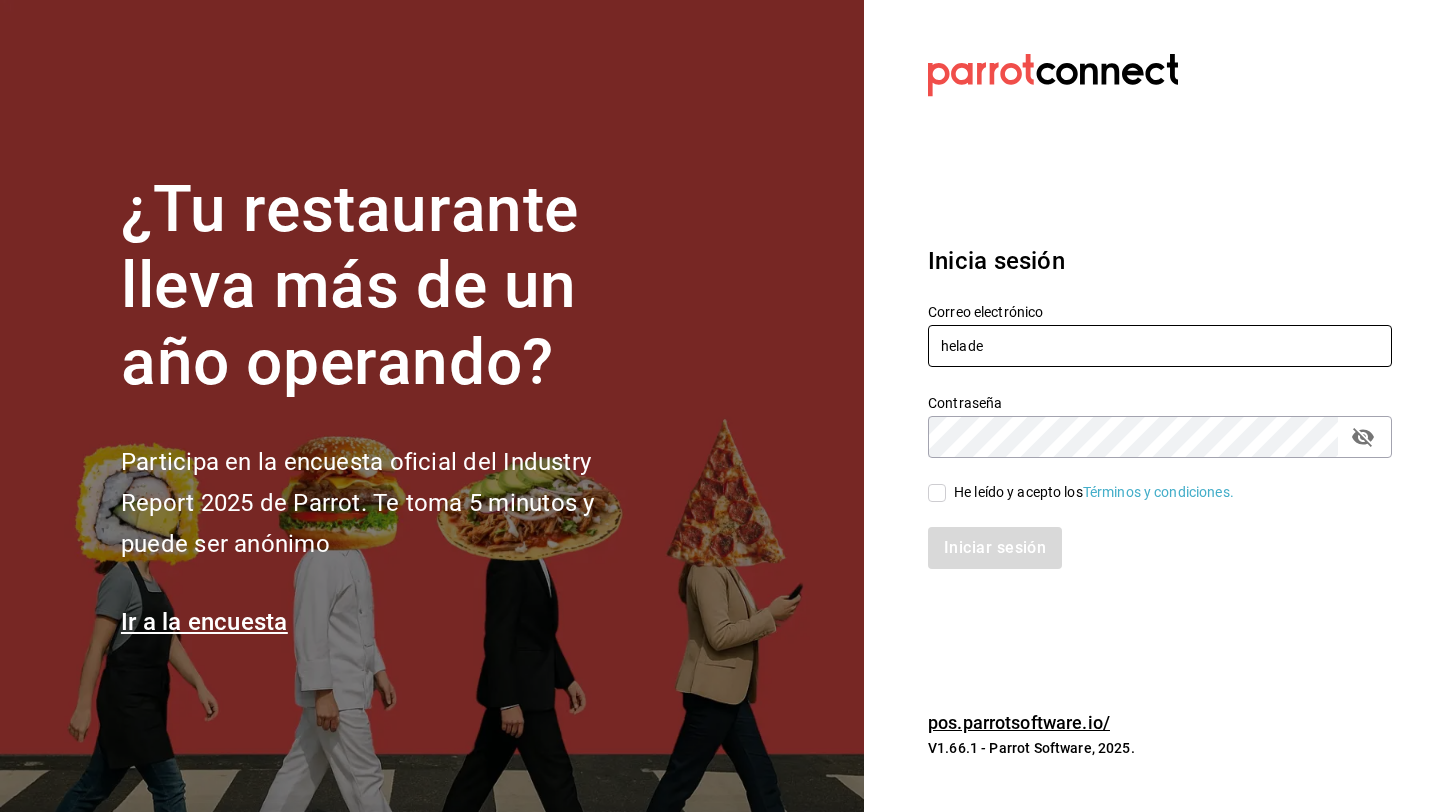 click on "helade" at bounding box center [1160, 346] 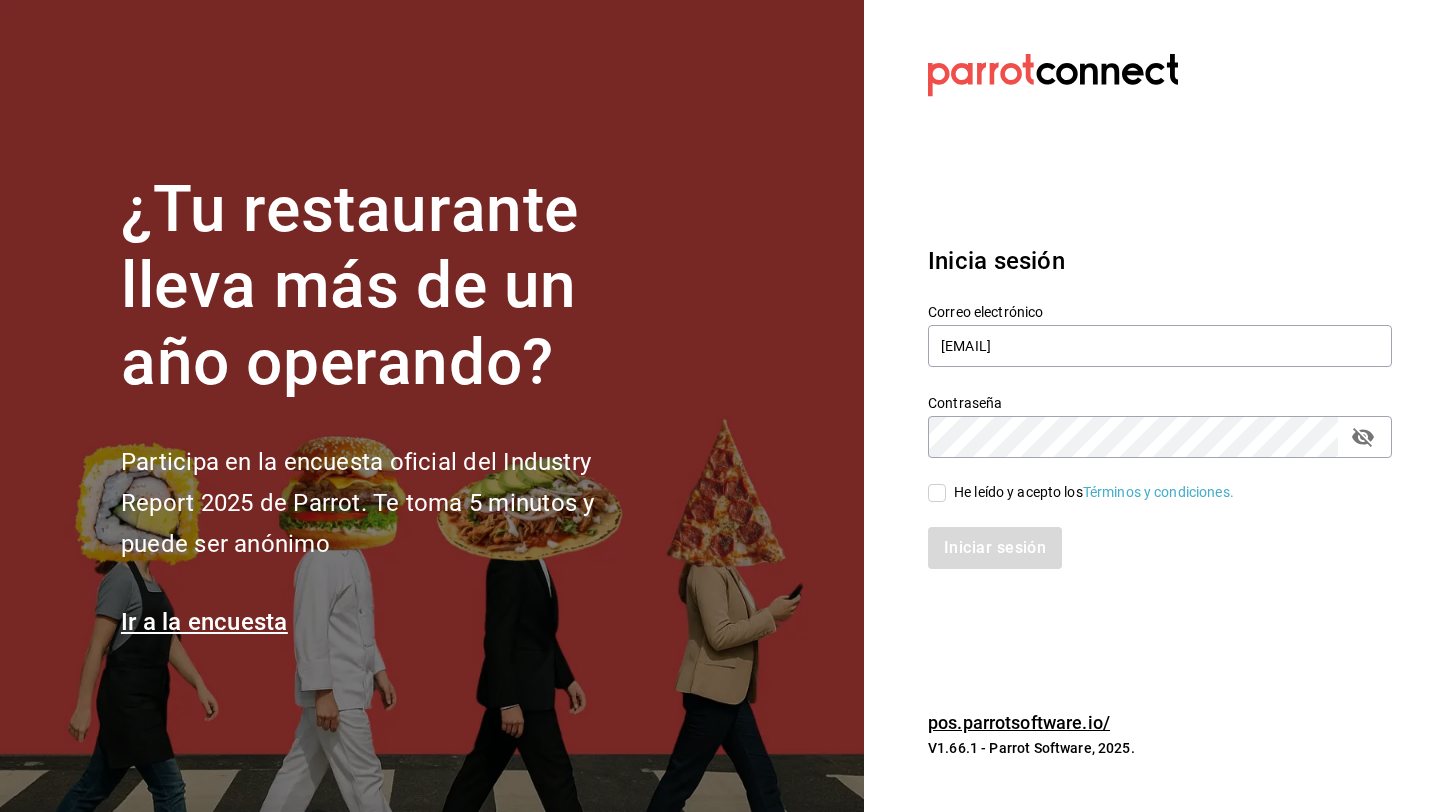 click on "He leído y acepto los  Términos y condiciones." at bounding box center (1094, 492) 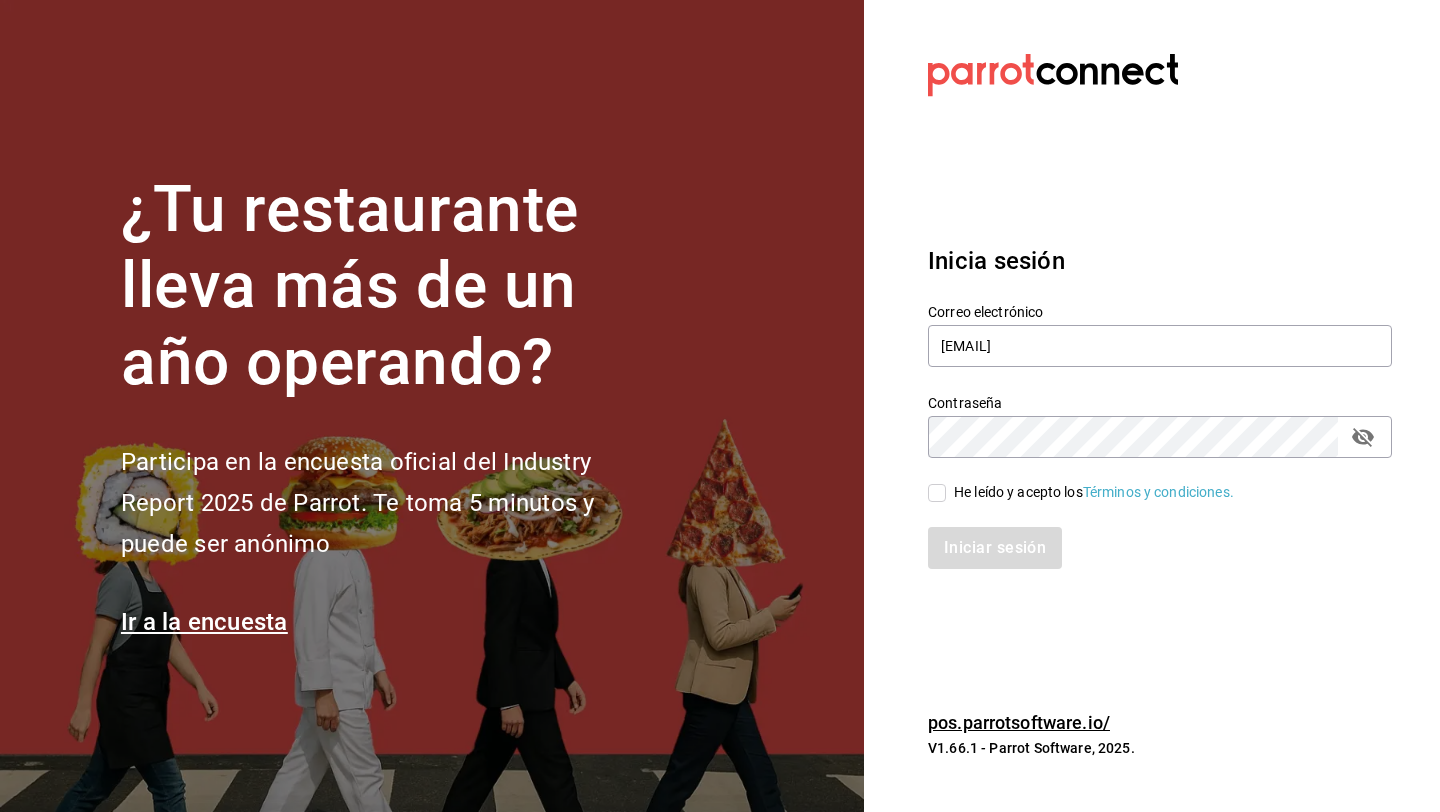 checkbox on "true" 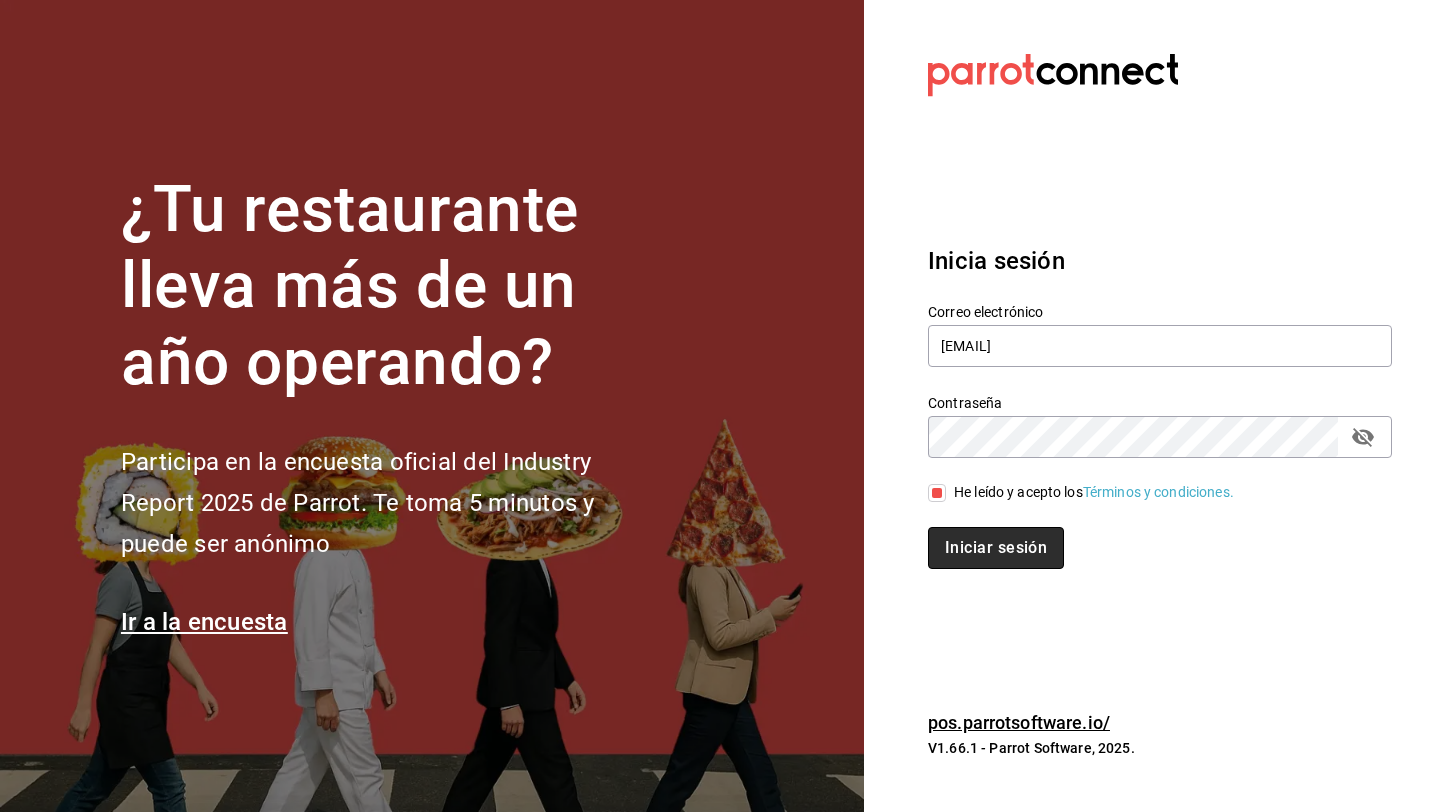 click on "Iniciar sesión" at bounding box center (996, 548) 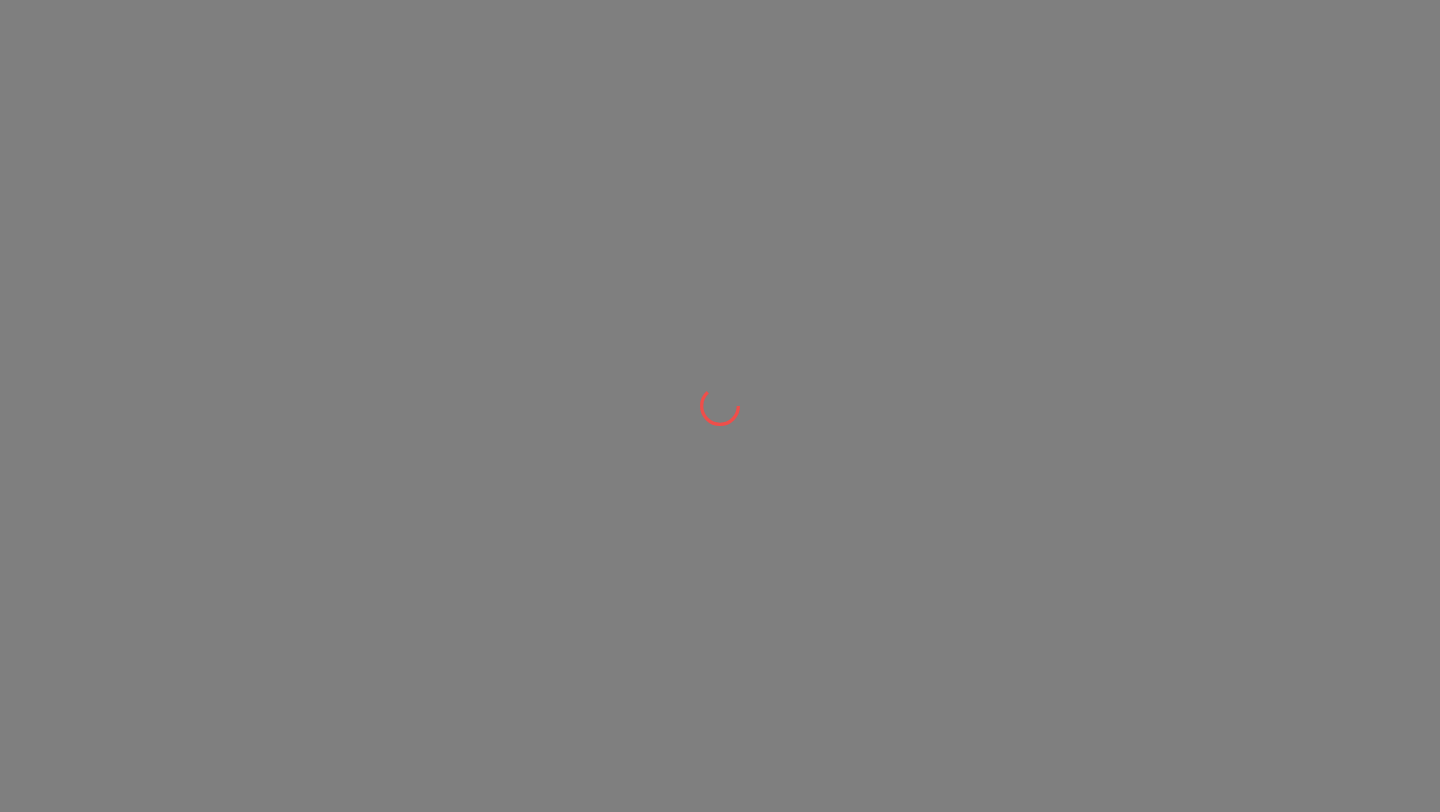 scroll, scrollTop: 0, scrollLeft: 0, axis: both 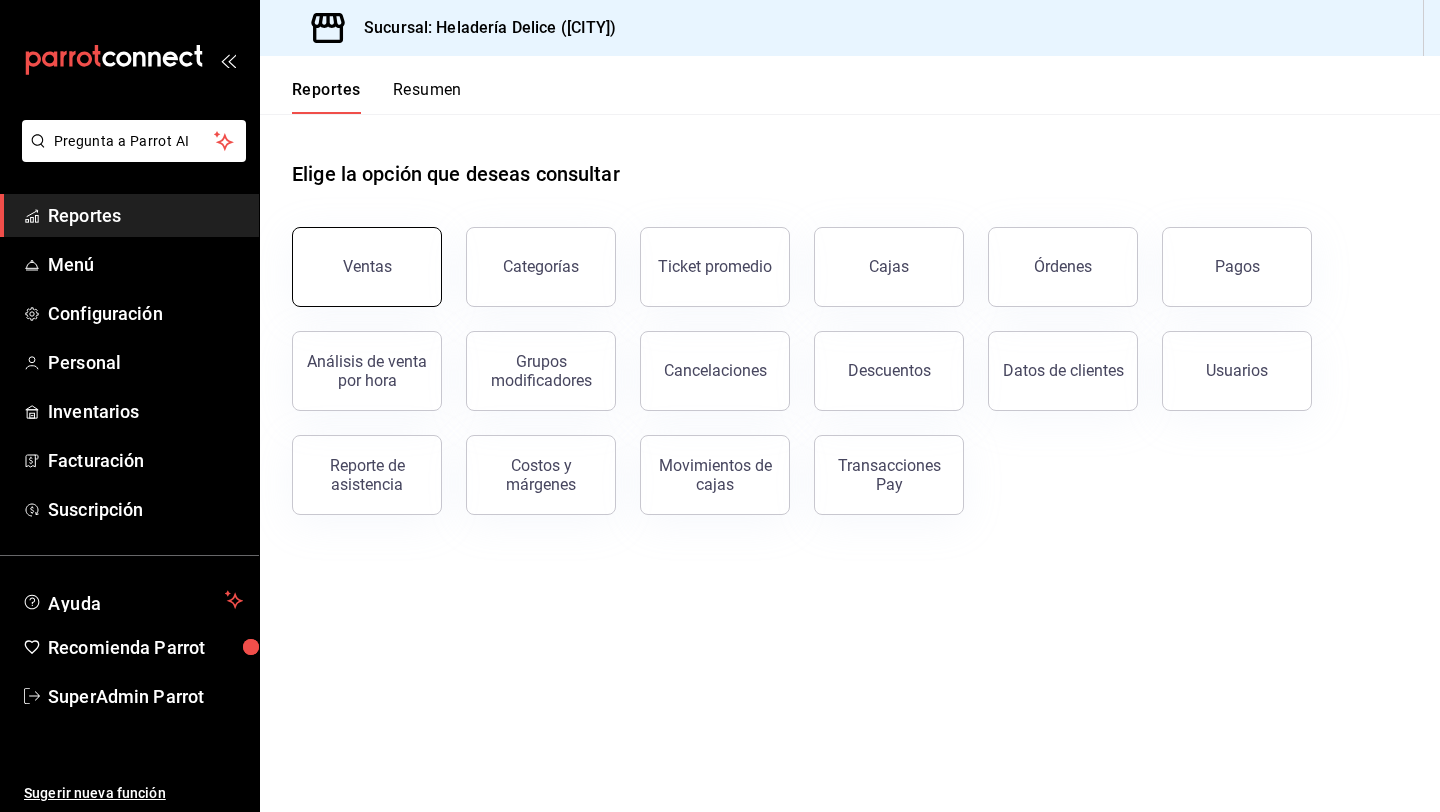 click on "Ventas" at bounding box center [367, 266] 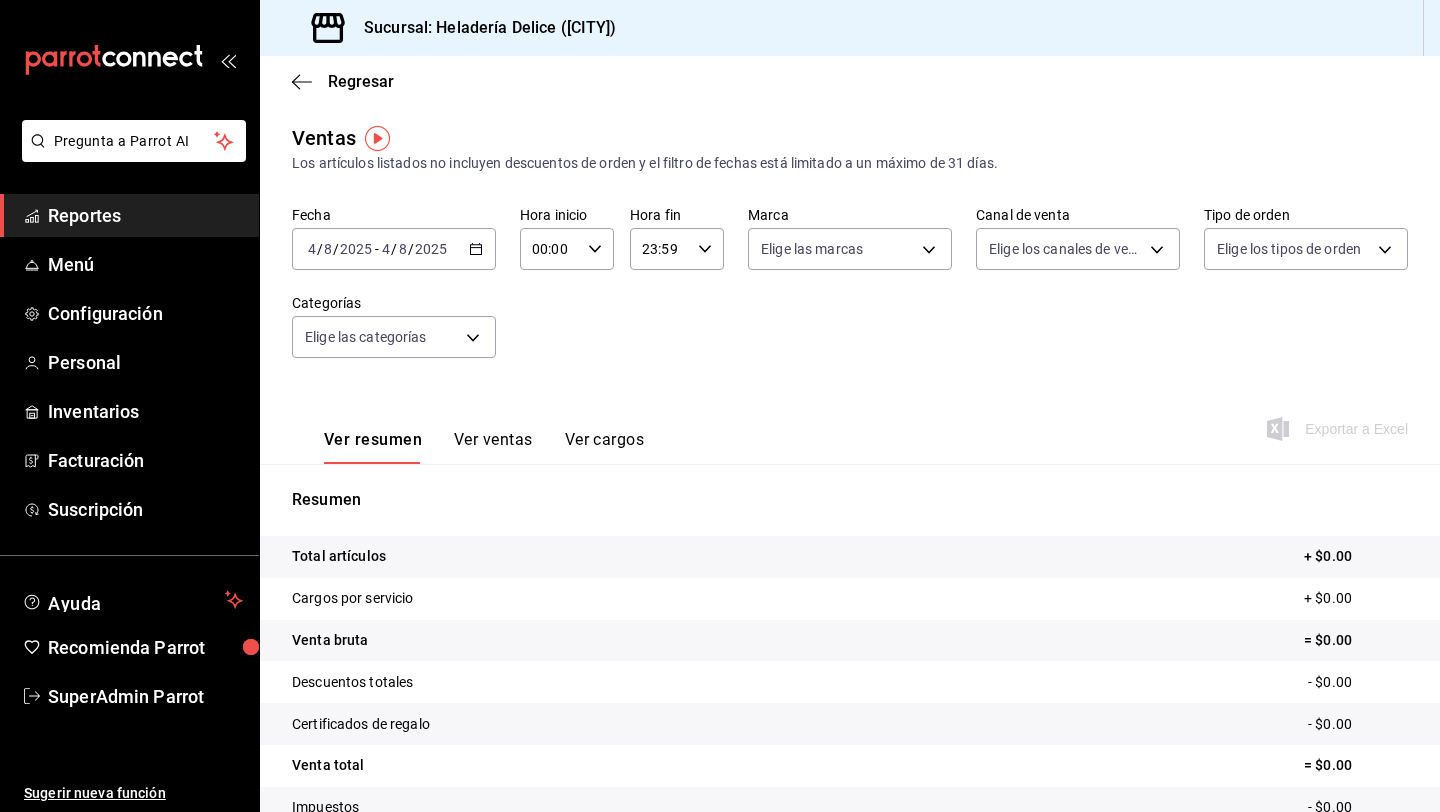click on "2025-08-04 4 / 8 / 2025 - 2025-08-04 4 / 8 / 2025" at bounding box center [394, 249] 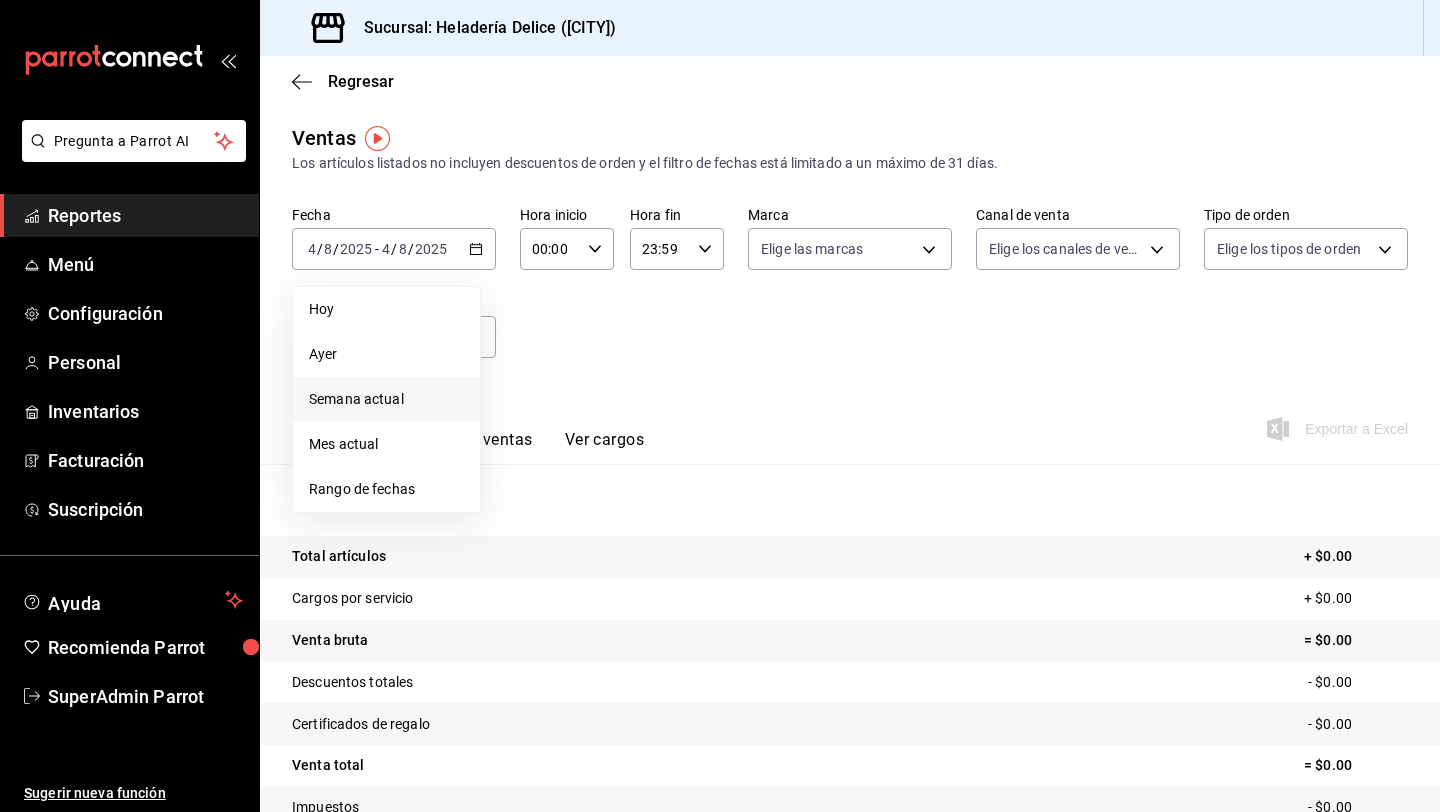 click on "Semana actual" at bounding box center [386, 399] 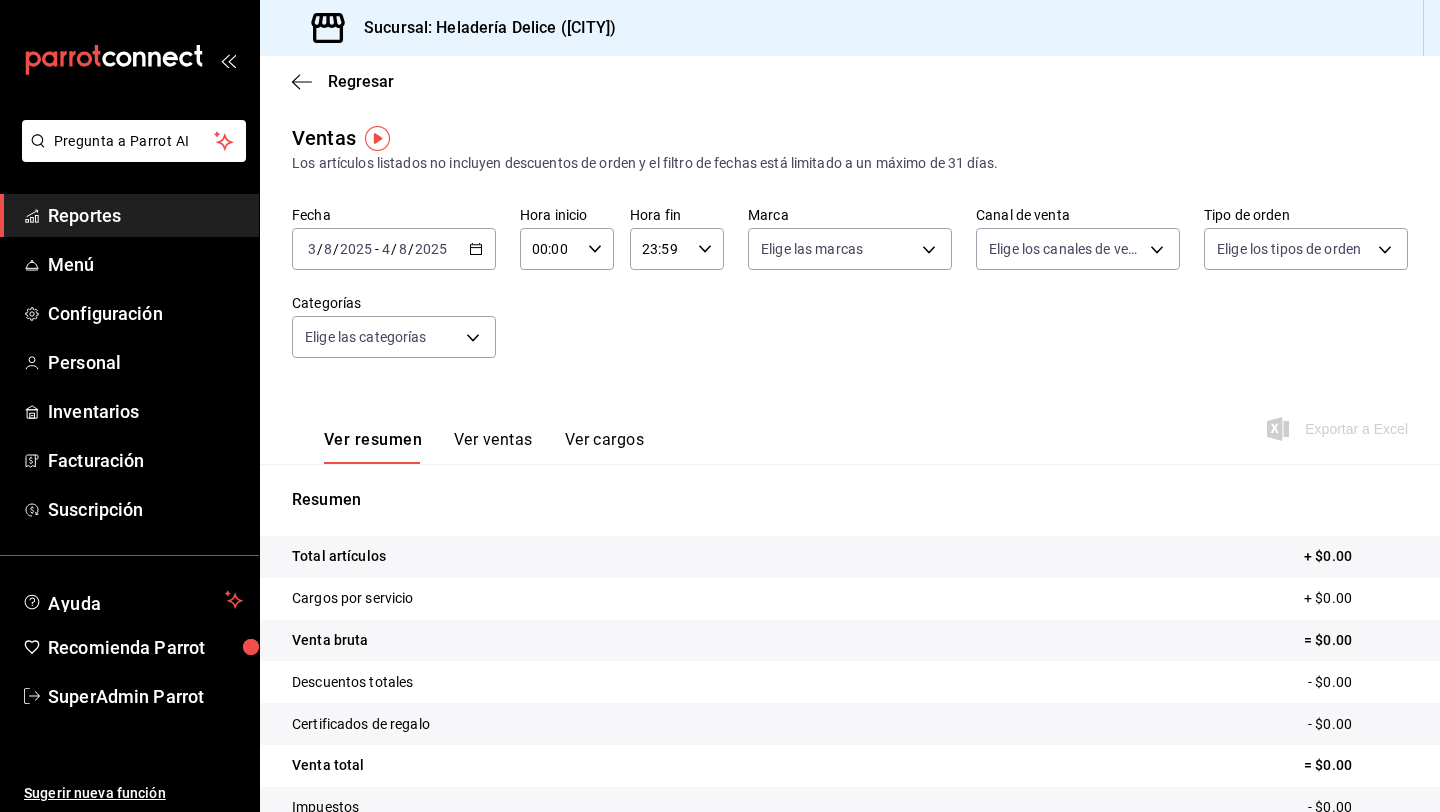 click on "[DATE] [DATE] - [DATE] [DATE]" at bounding box center (394, 249) 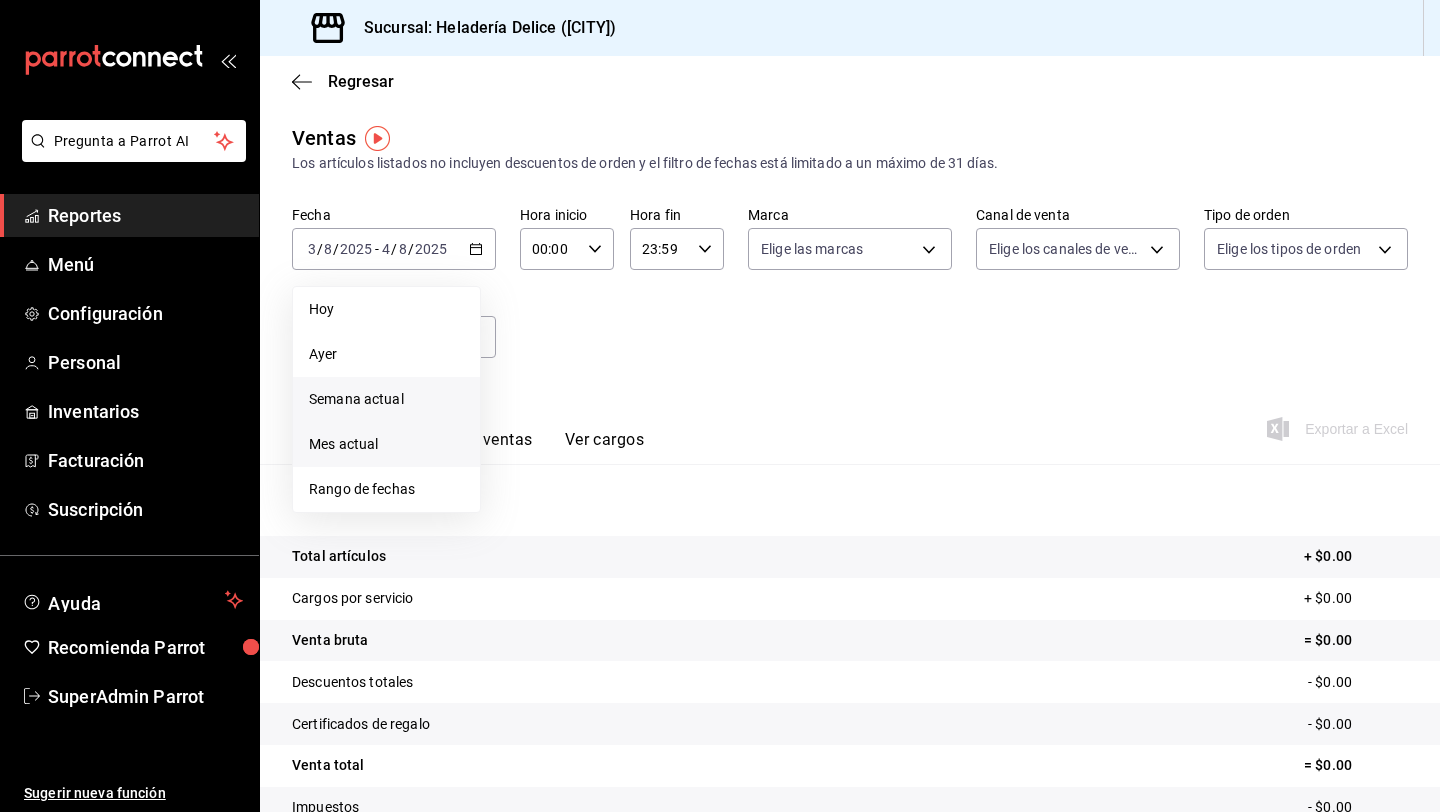 click on "Mes actual" at bounding box center (386, 444) 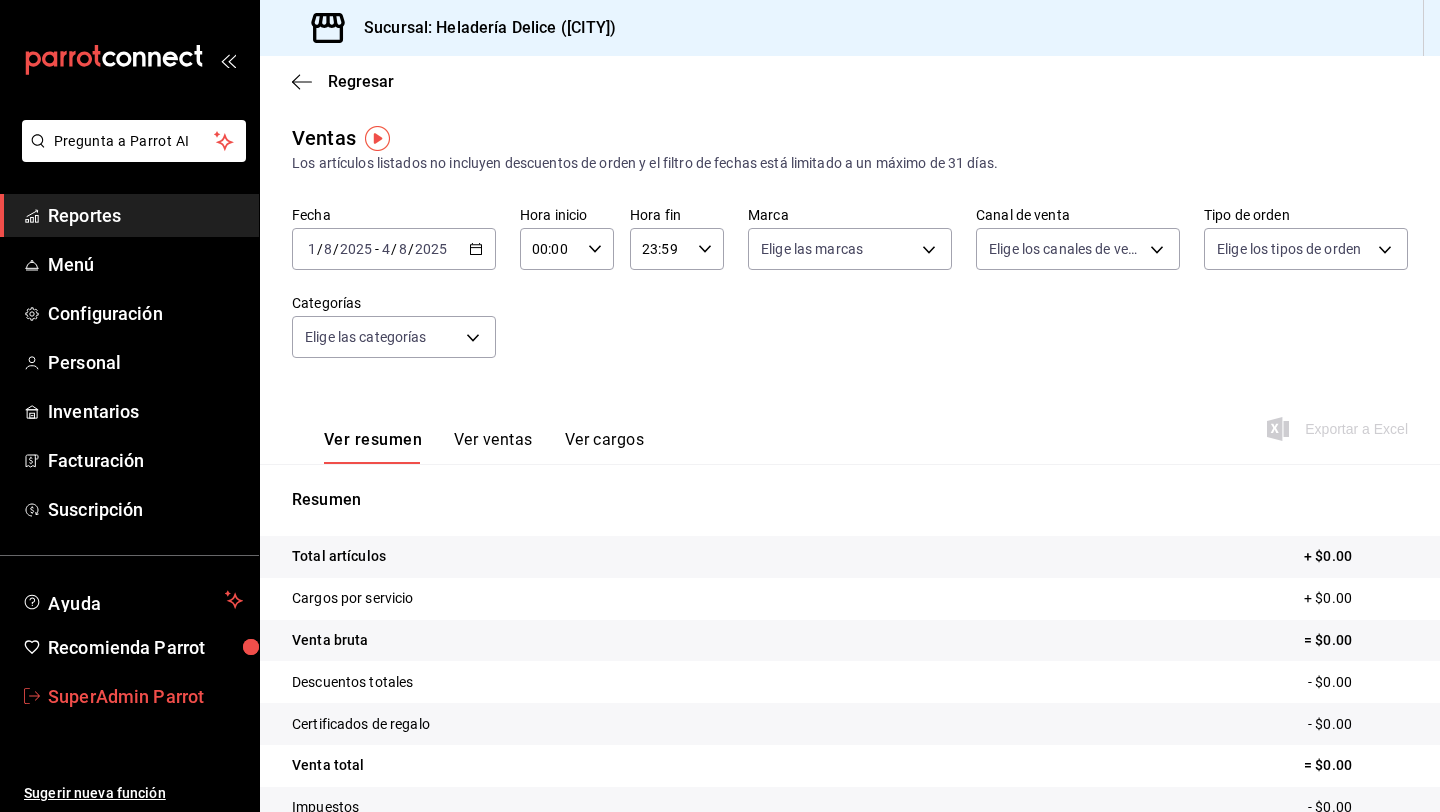 click on "SuperAdmin Parrot" at bounding box center [129, 696] 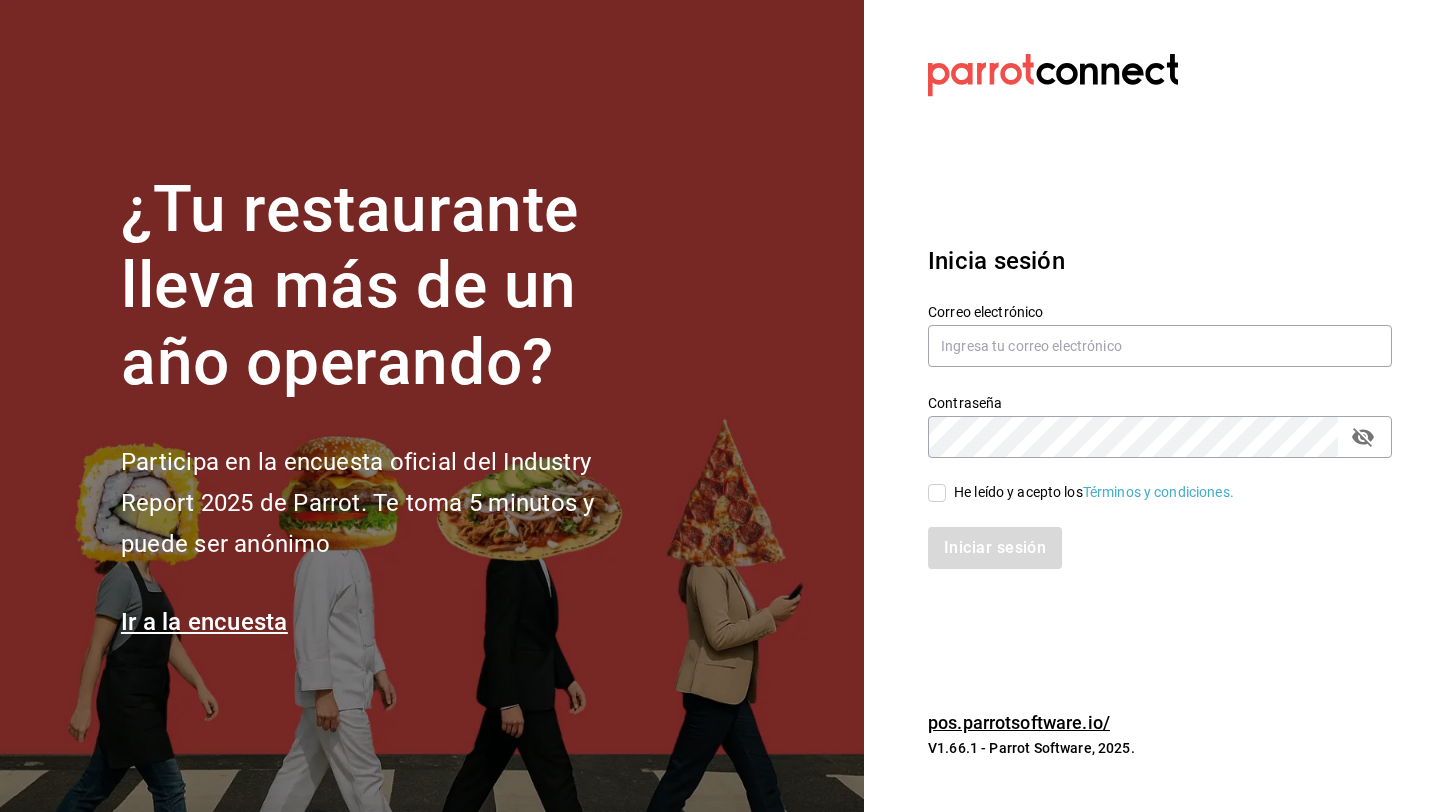 click on "Correo electrónico" at bounding box center [1160, 336] 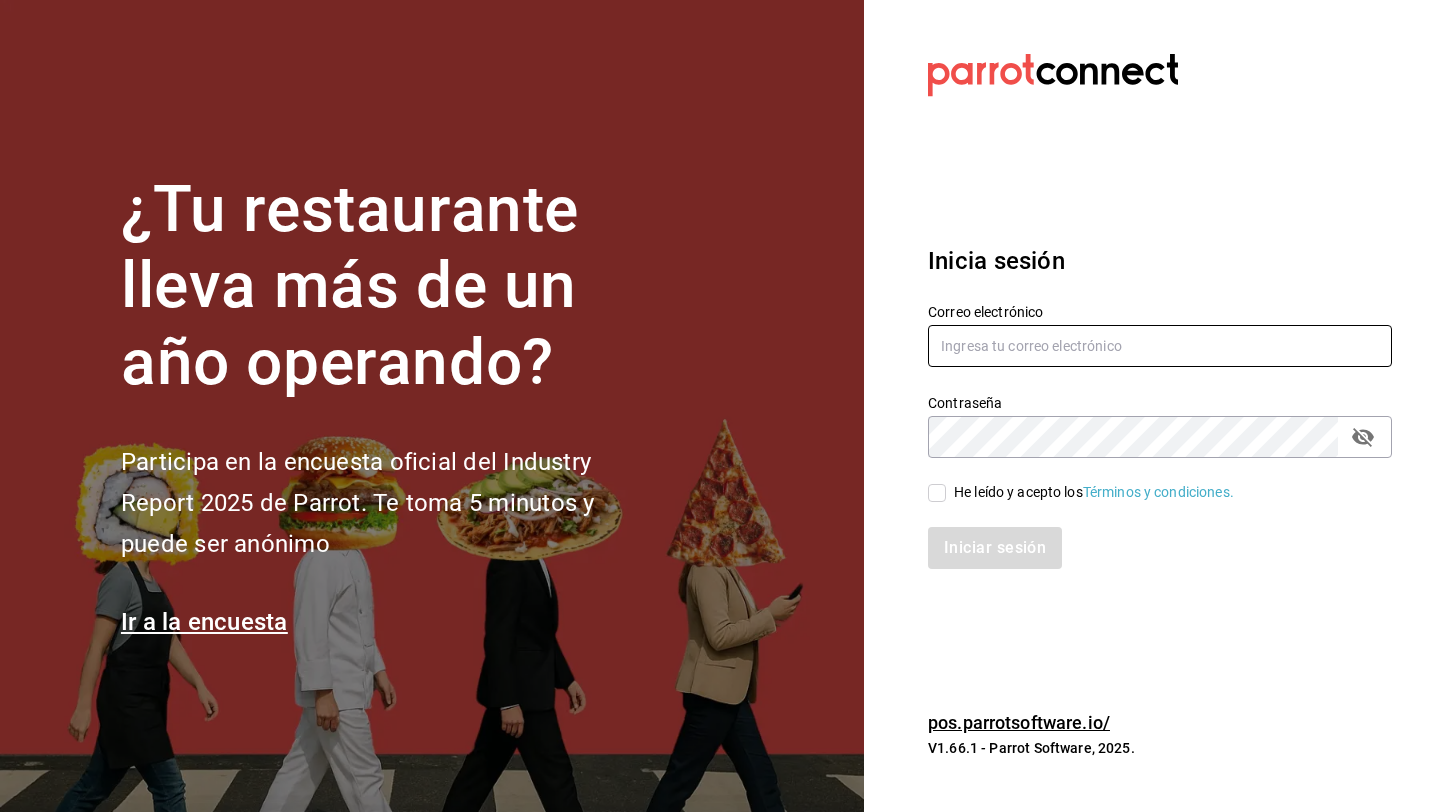 click at bounding box center [1160, 346] 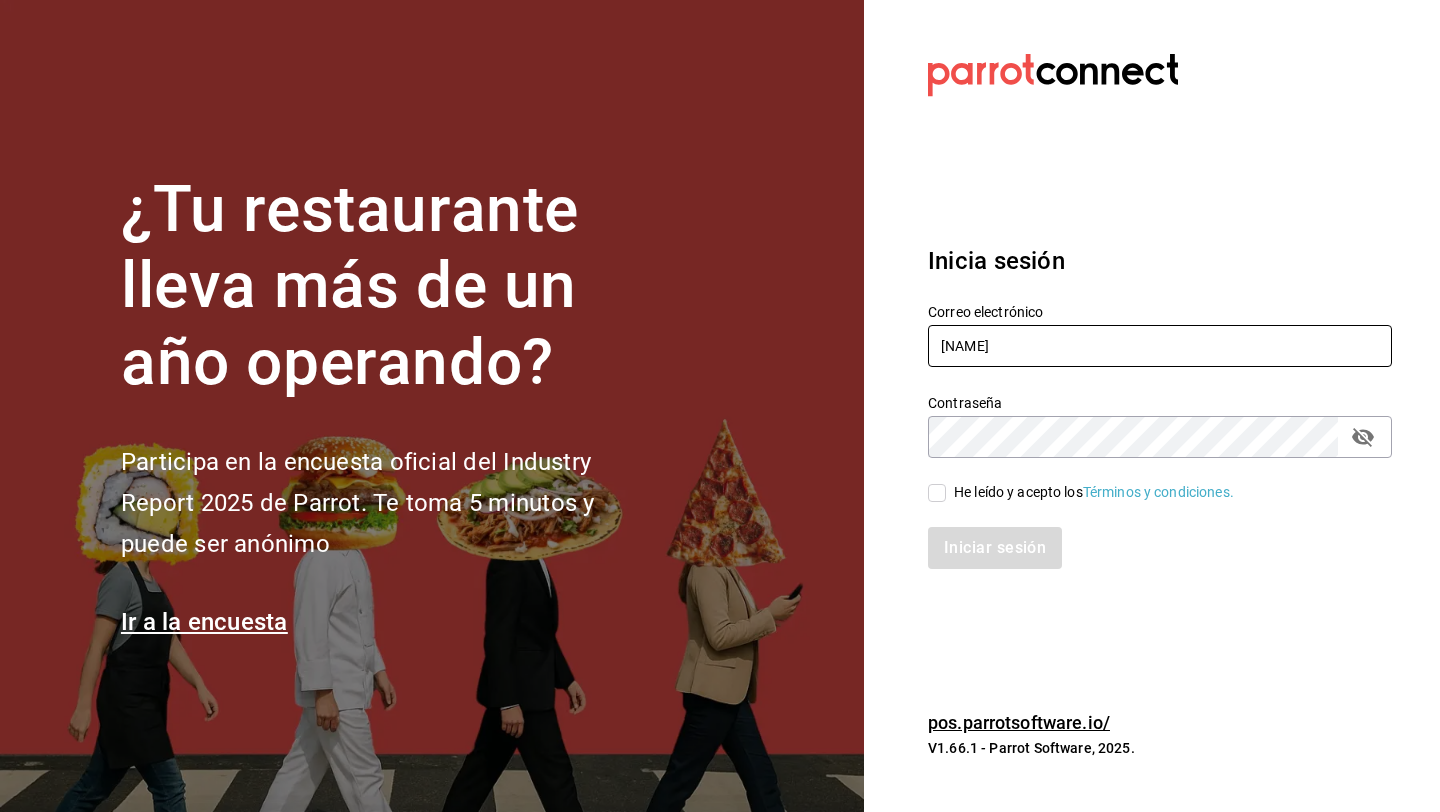 type on "[EMAIL]" 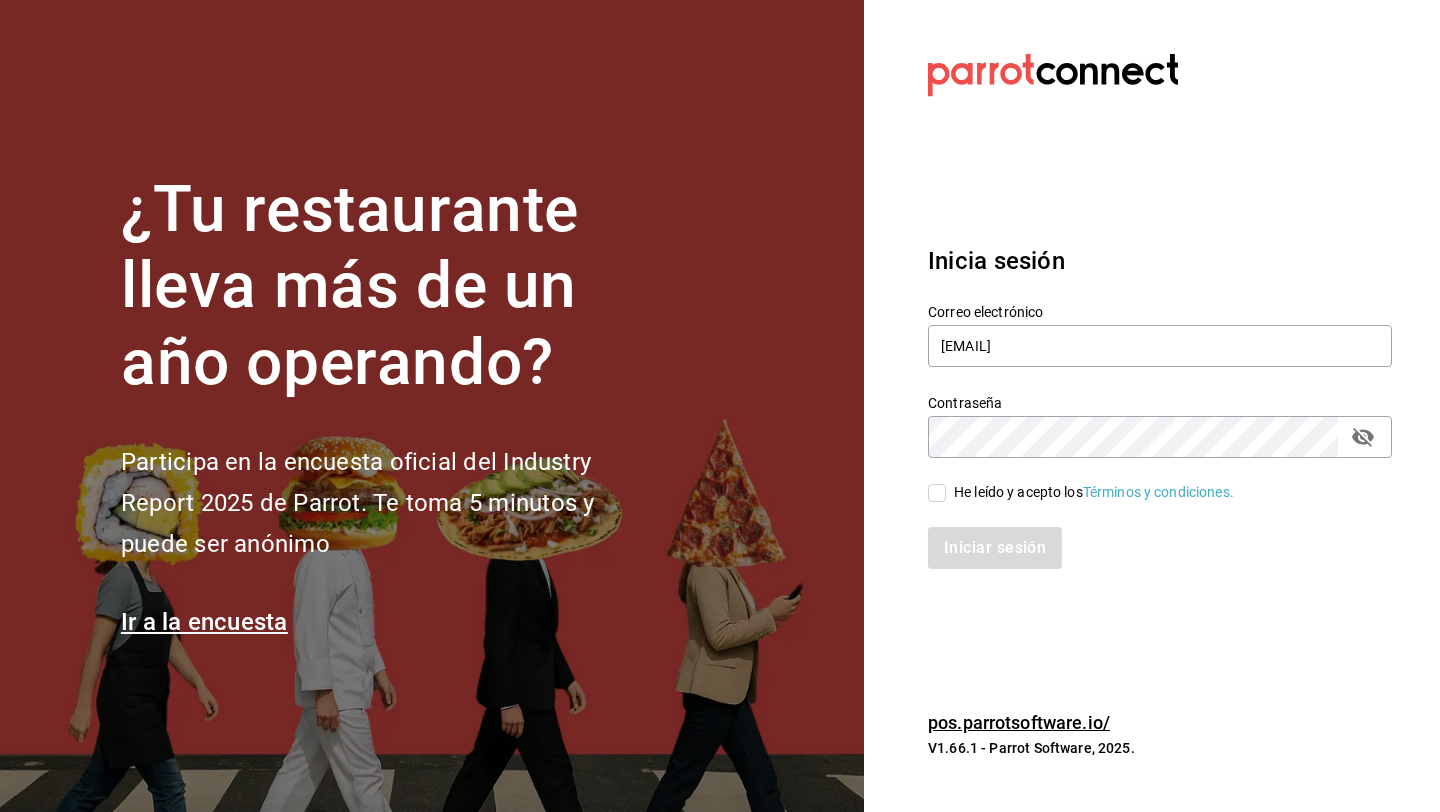 click on "He leído y acepto los  Términos y condiciones." at bounding box center (1094, 492) 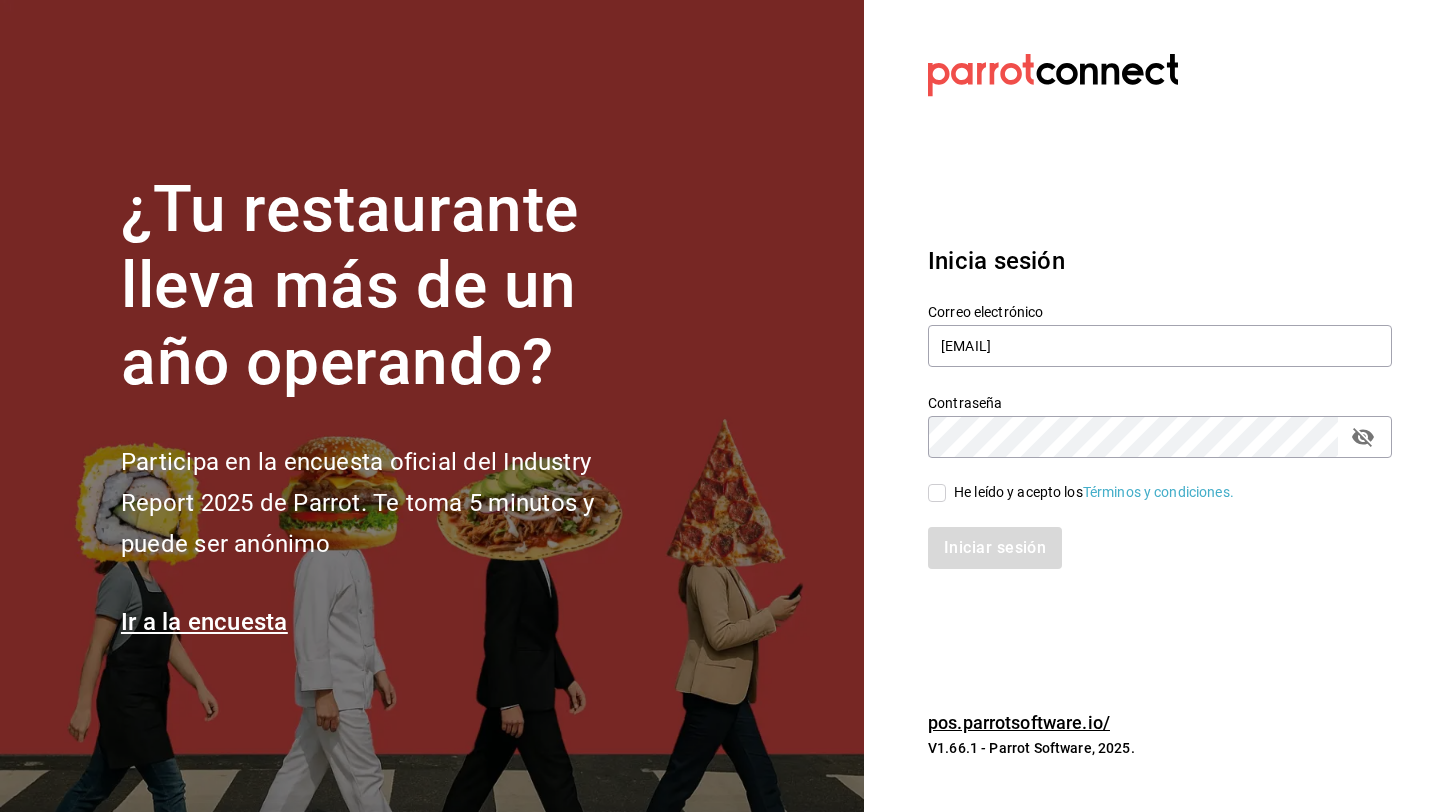 checkbox on "true" 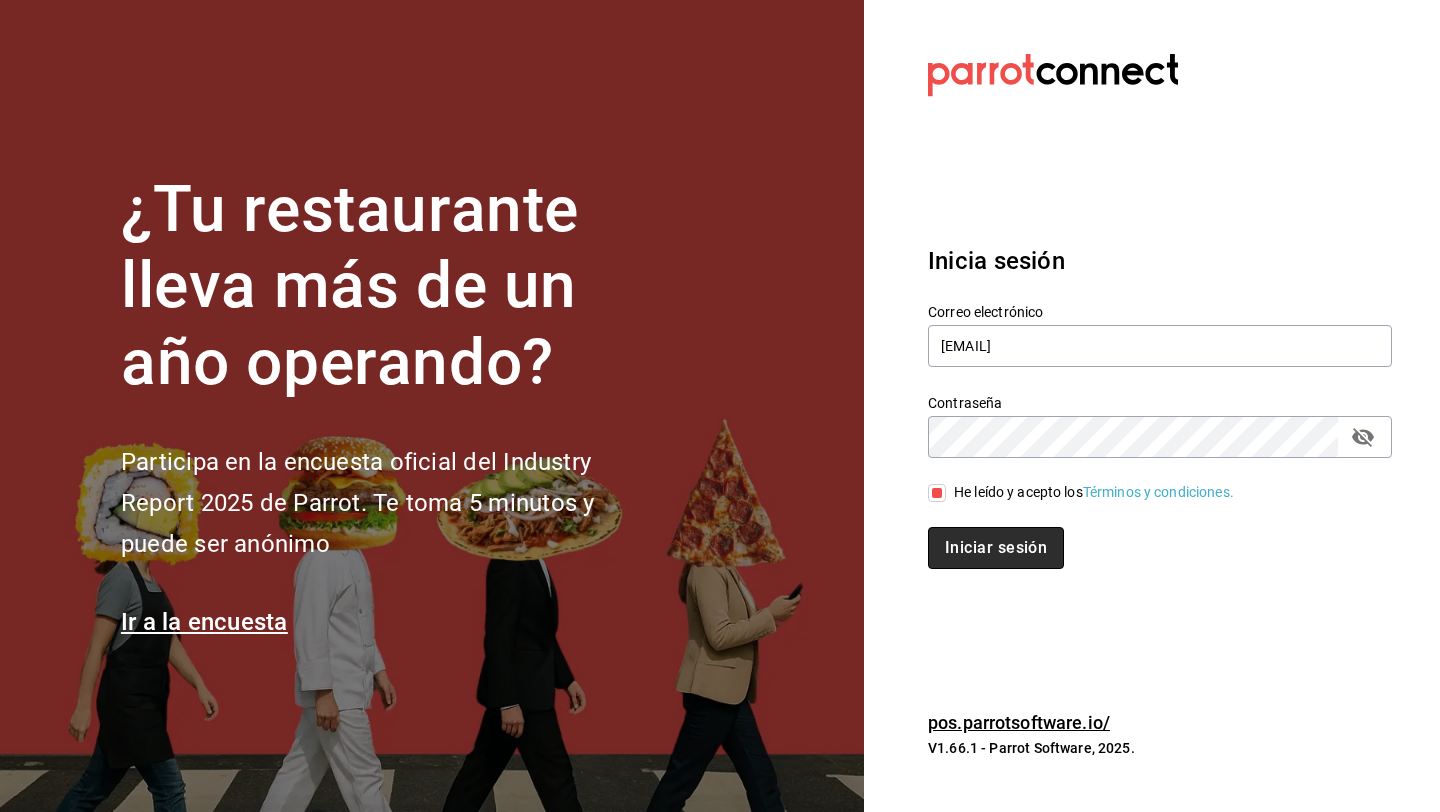 click on "Iniciar sesión" at bounding box center (996, 548) 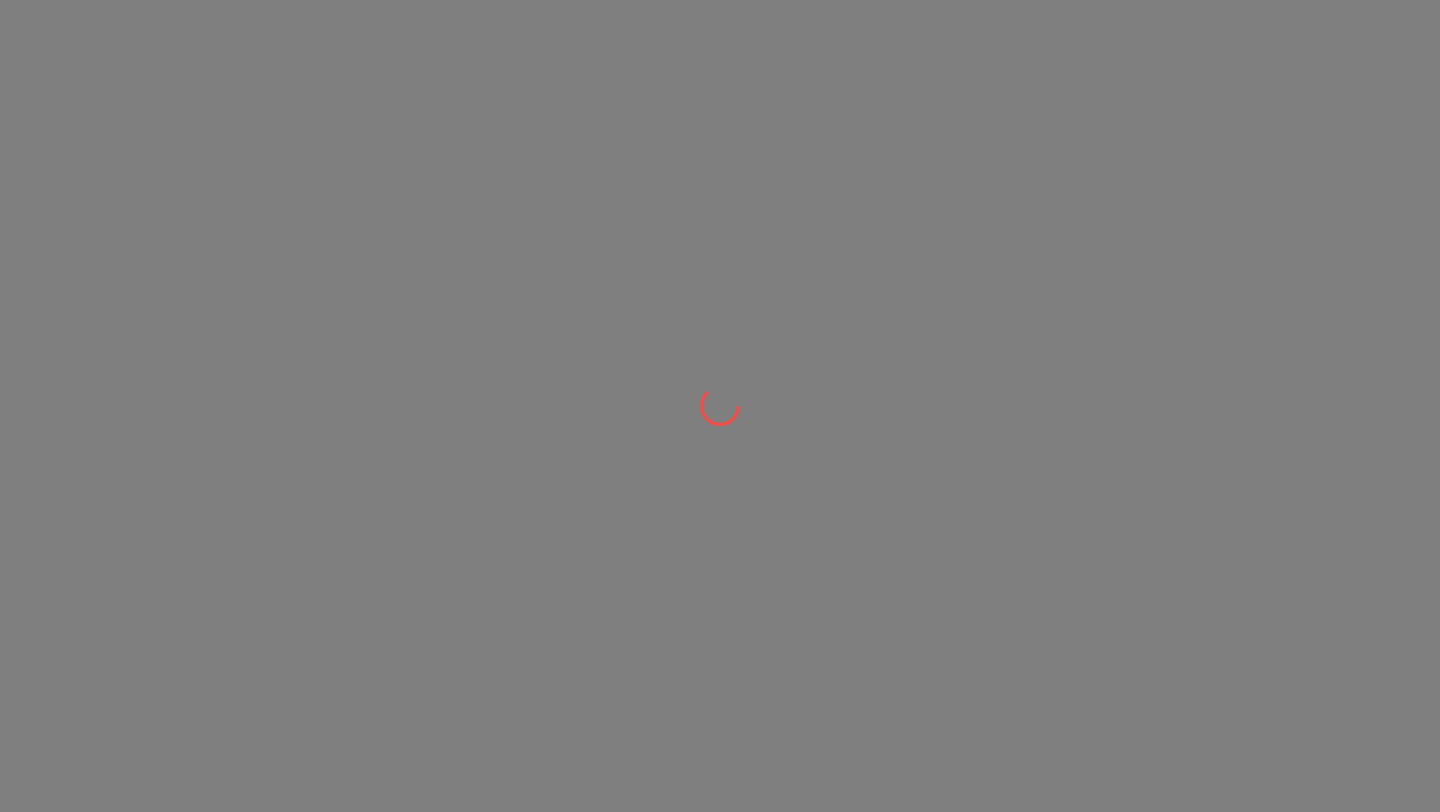 scroll, scrollTop: 0, scrollLeft: 0, axis: both 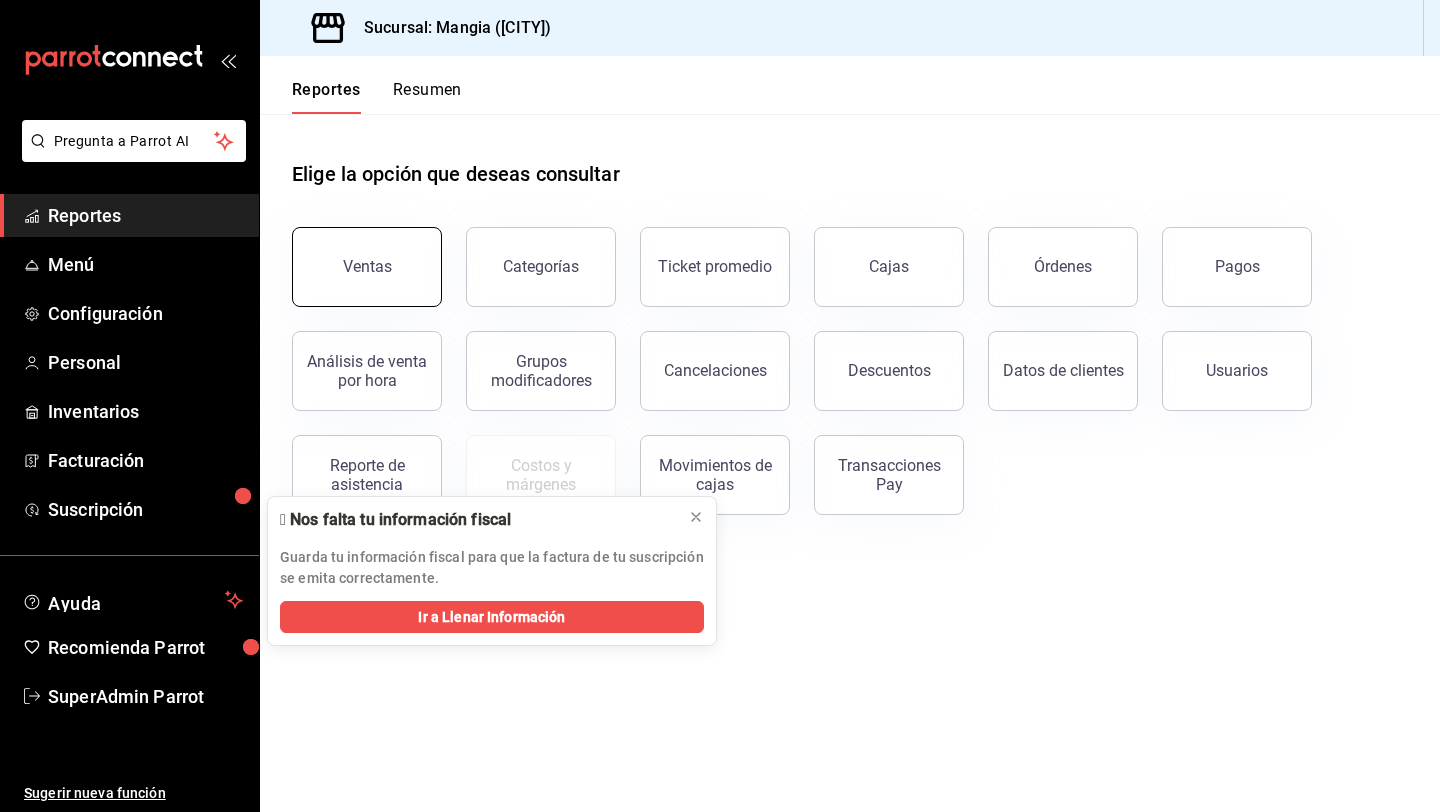 click on "Ventas" at bounding box center (367, 267) 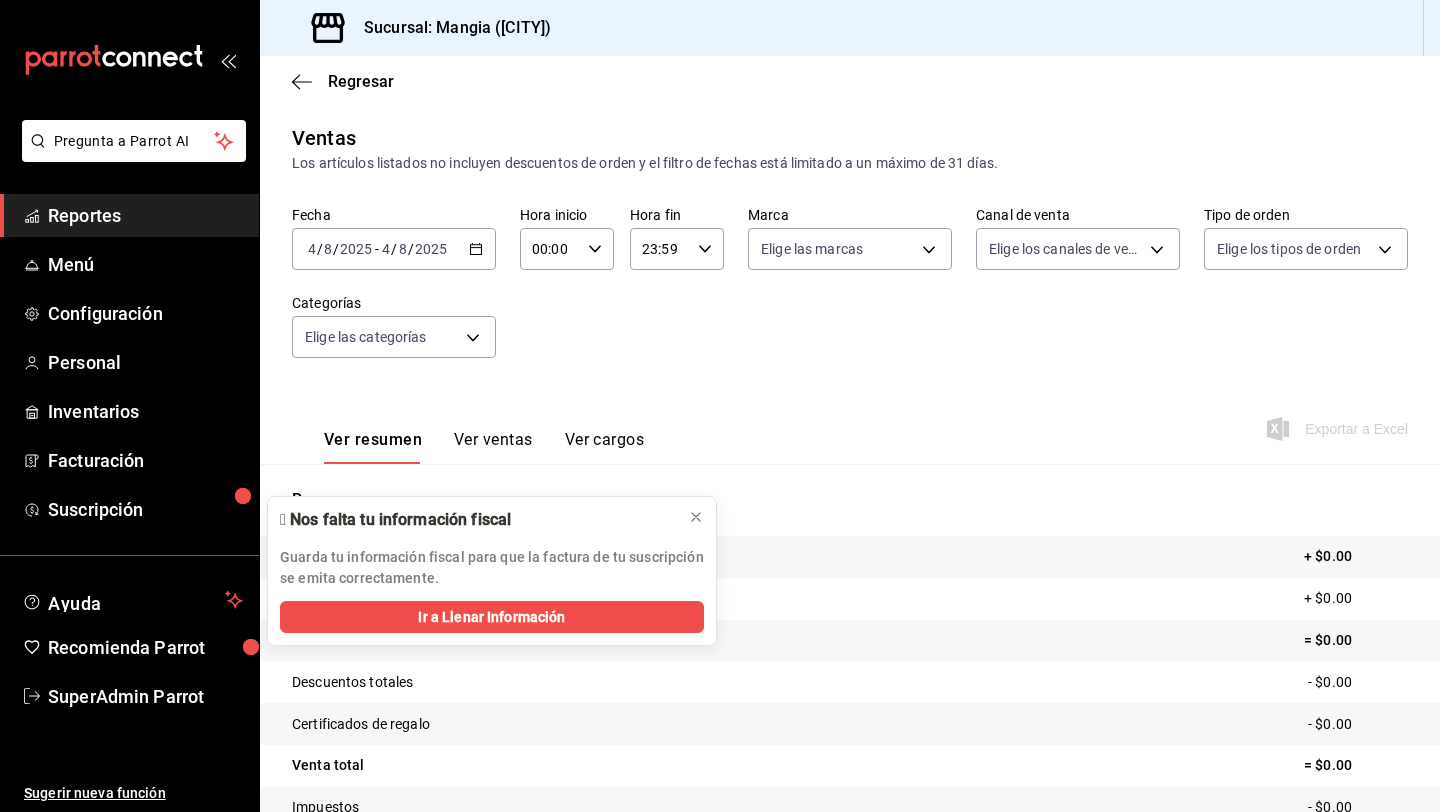 click 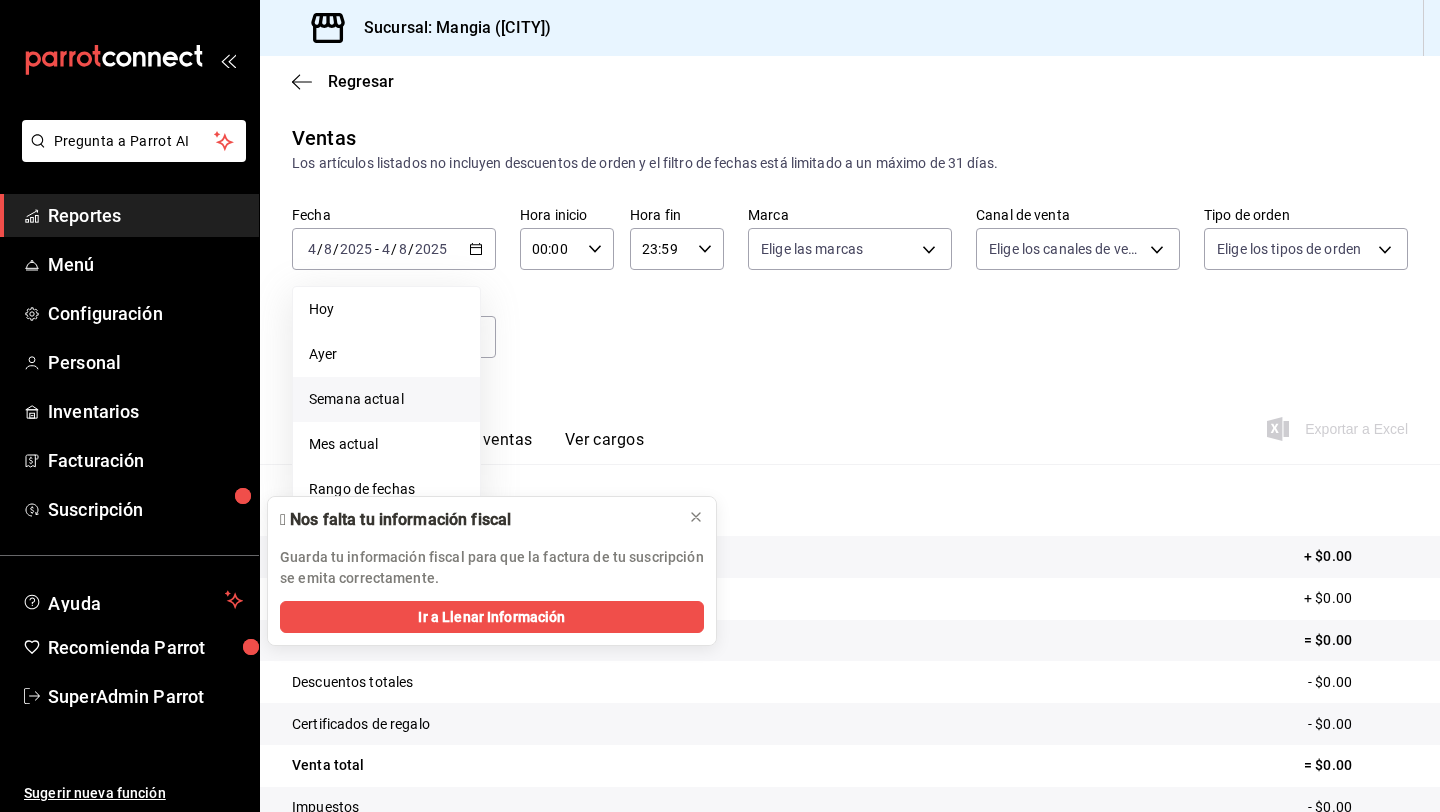 click on "Semana actual" at bounding box center [386, 399] 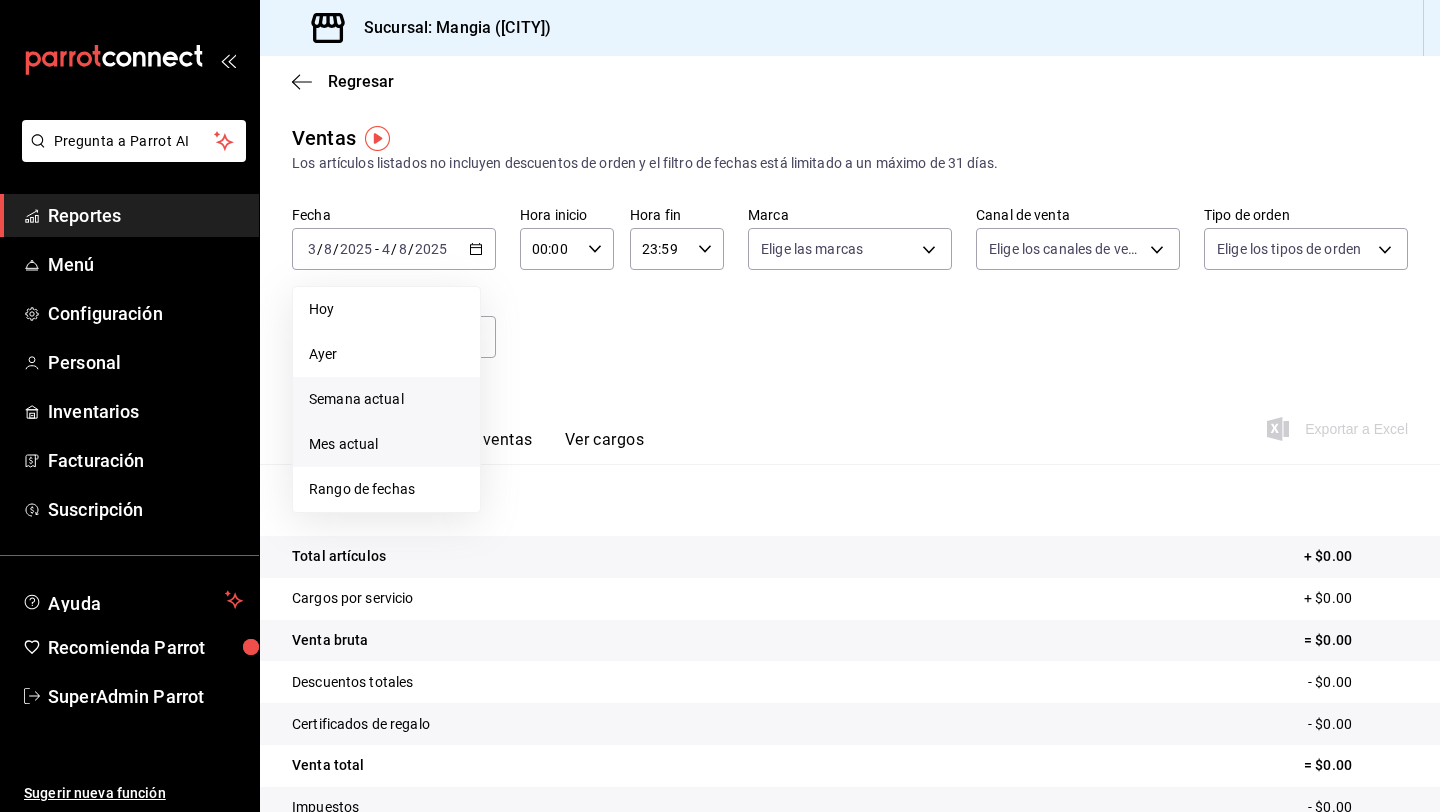 click on "Mes actual" at bounding box center (386, 444) 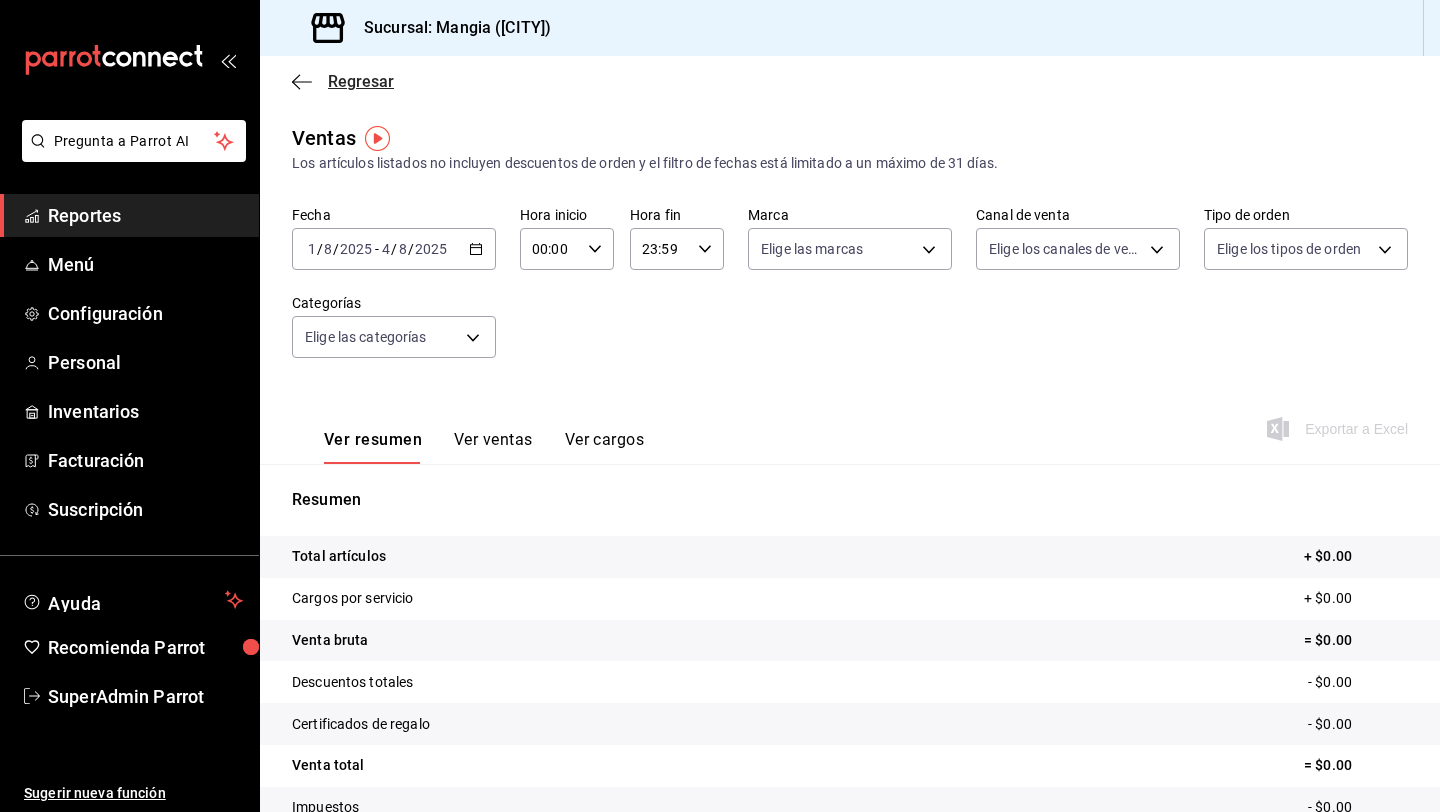 click 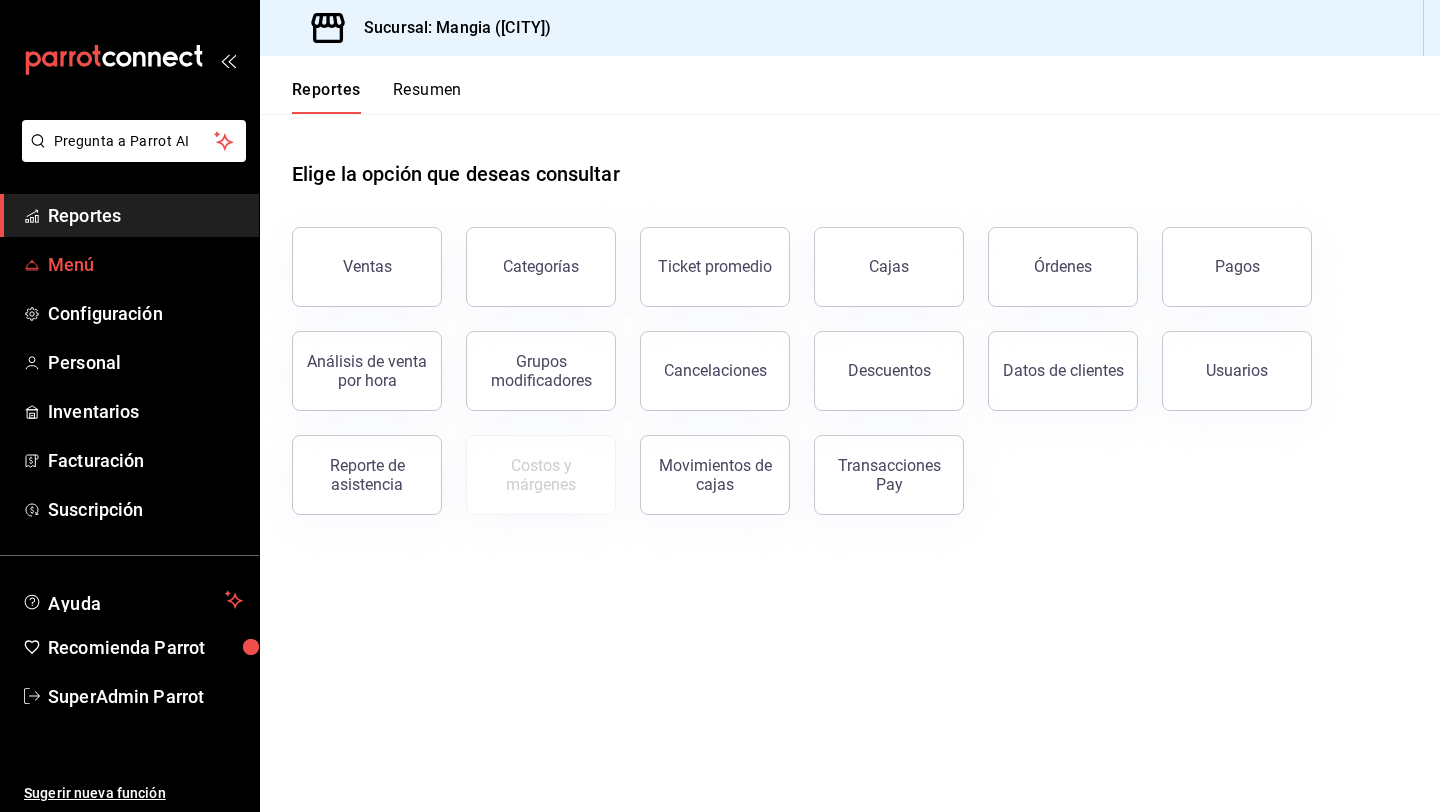 click on "Menú" at bounding box center (145, 264) 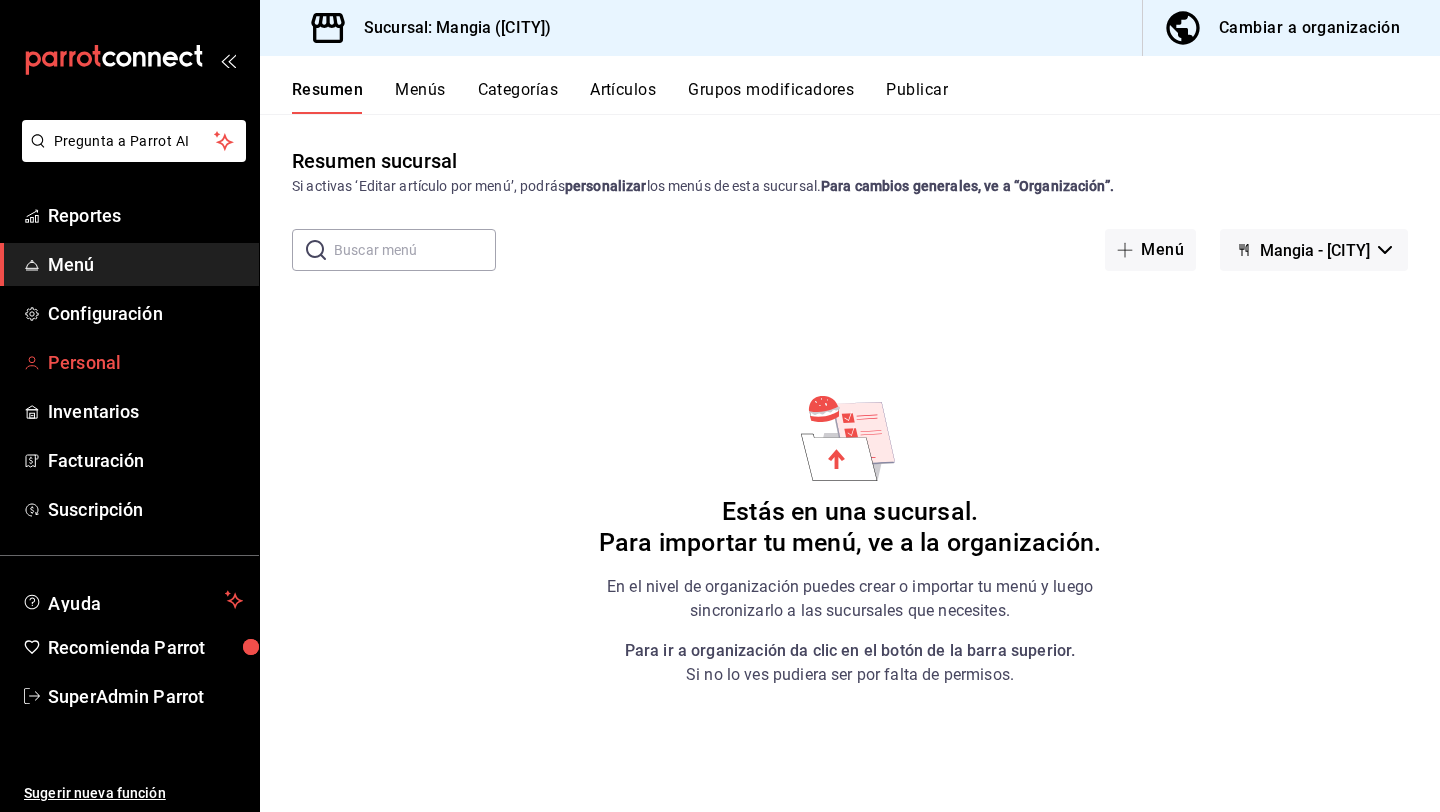click on "Personal" at bounding box center (145, 362) 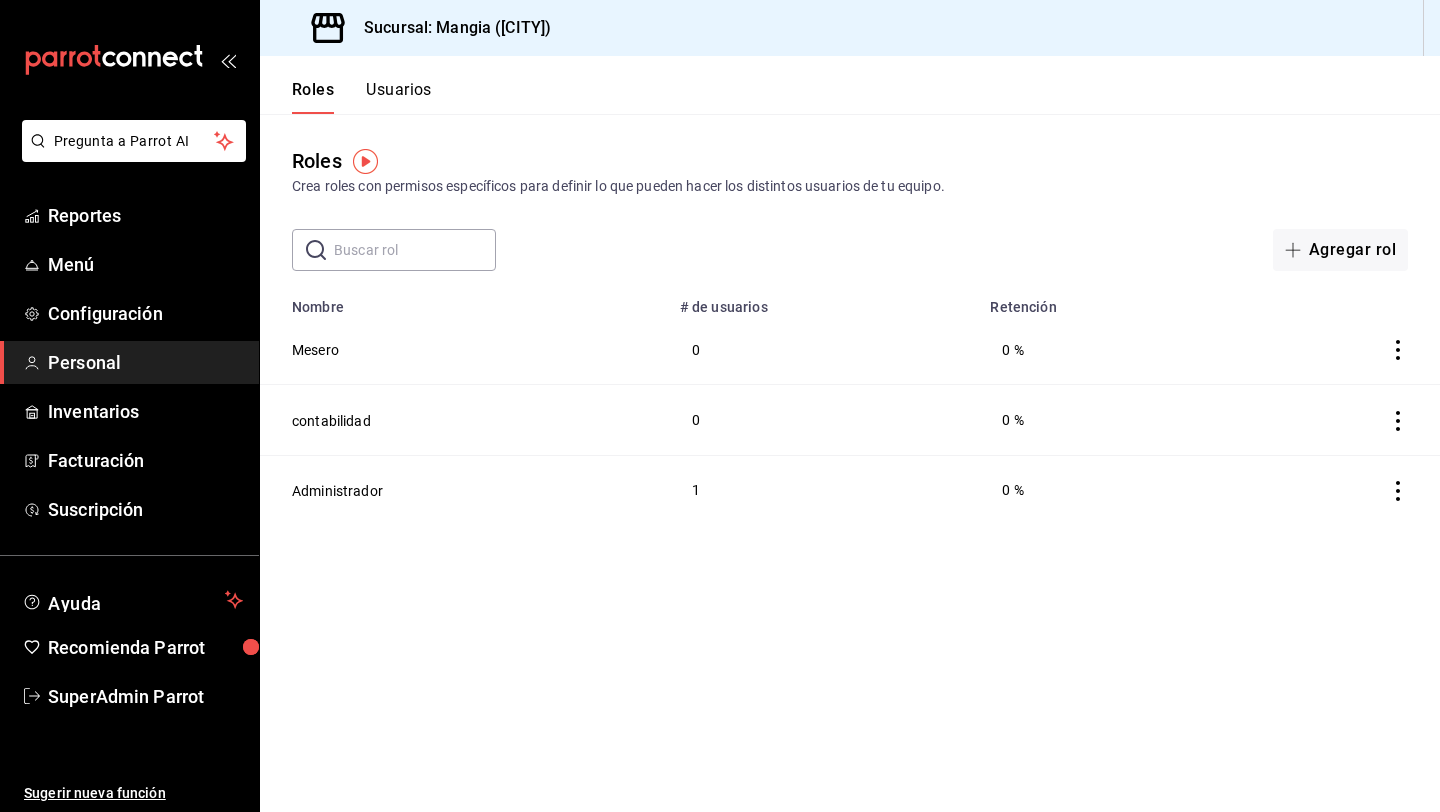 click on "Usuarios" at bounding box center [399, 97] 